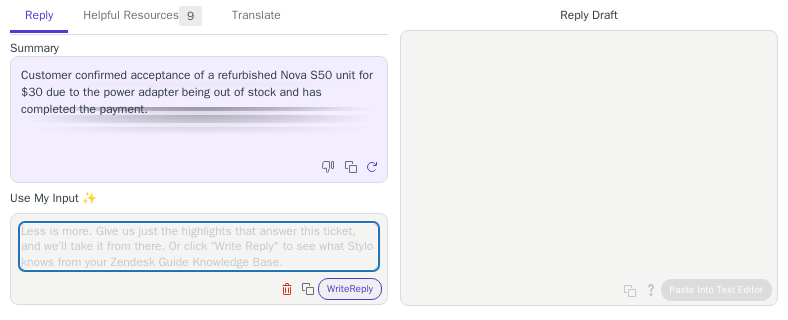 scroll, scrollTop: 0, scrollLeft: 0, axis: both 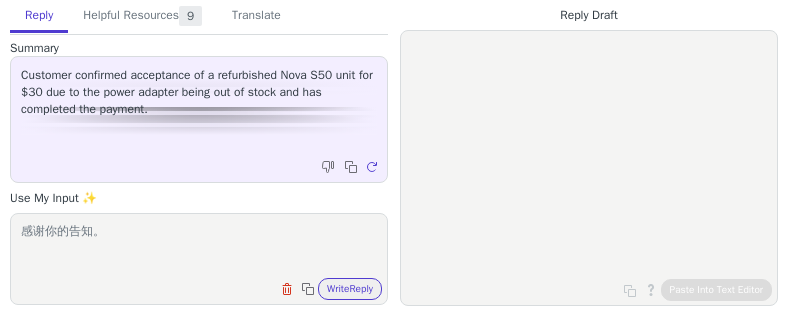 click on "感谢你的告知。" at bounding box center [199, 246] 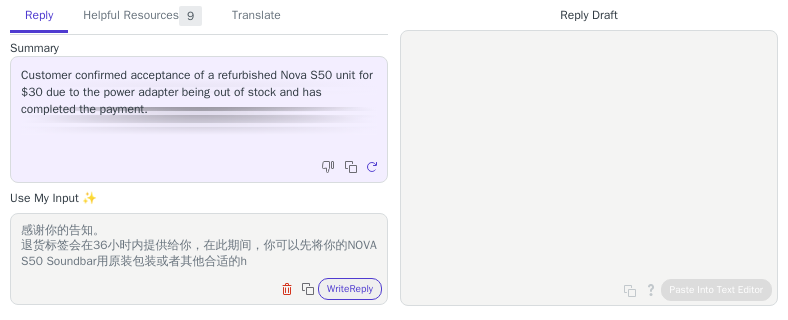 scroll, scrollTop: 27, scrollLeft: 0, axis: vertical 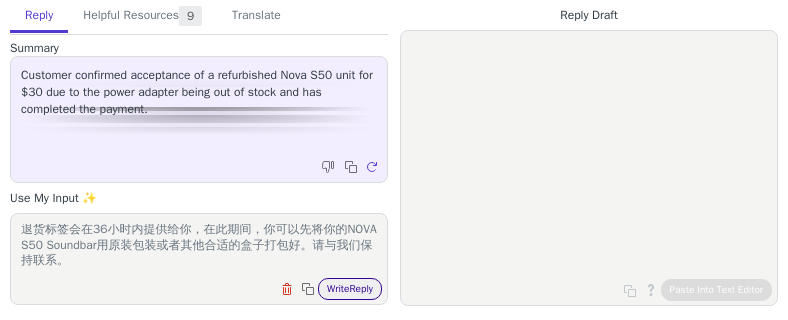 type on "感谢你的告知。
退货标签会在36小时内提供给你，在此期间，你可以先将你的NOVA S50 Soundbar用原装包装或者其他合适的盒子打包好。请与我们保持联系。" 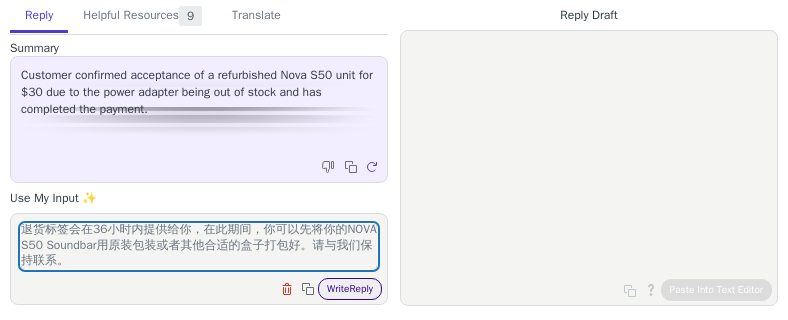 click on "Write  Reply" at bounding box center [350, 289] 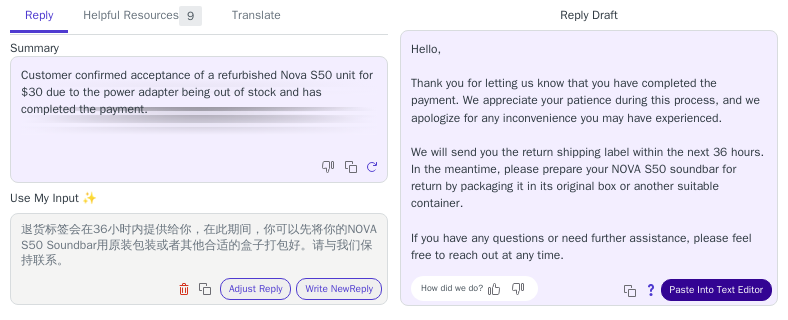 click on "Paste Into Text Editor" at bounding box center (716, 290) 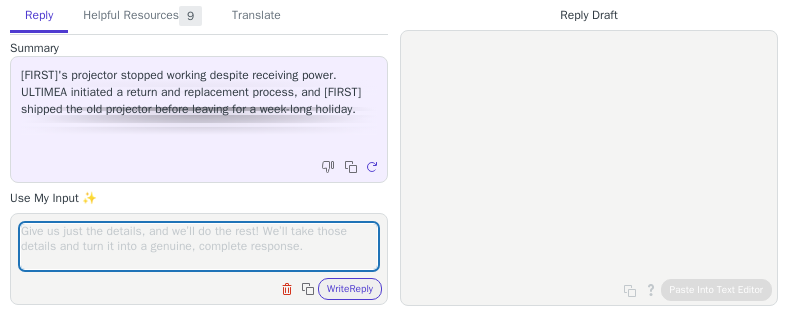 scroll, scrollTop: 0, scrollLeft: 0, axis: both 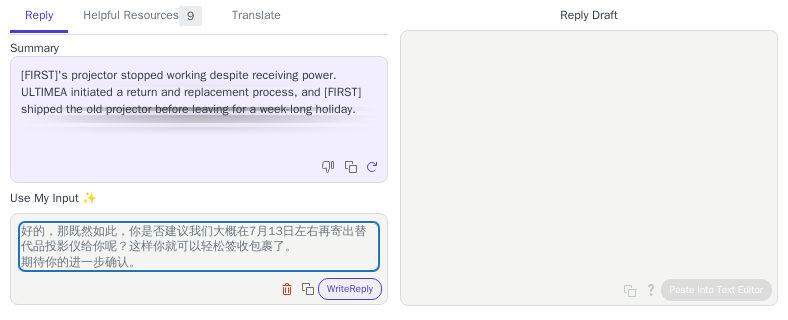 click on "好的，那既然如此，你是否建议我们大概在7月13日左右再寄出替代品投影仪给你呢？这样你就可以轻松签收包裹了。
期待你的进一步确认。" at bounding box center [199, 246] 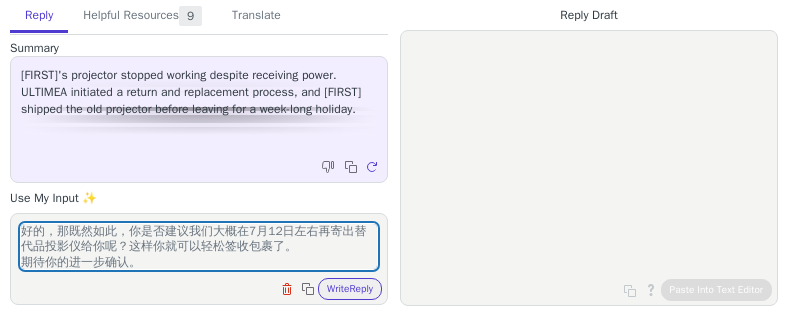 type on "好的，那既然如此，你是否建议我们大概在7月12日左右再寄出替代品投影仪给你呢？这样你就可以轻松签收包裹了。
期待你的进一步确认。" 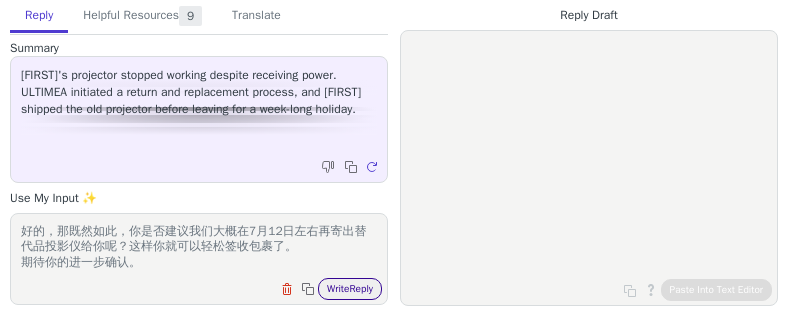 click on "Write  Reply" at bounding box center (350, 289) 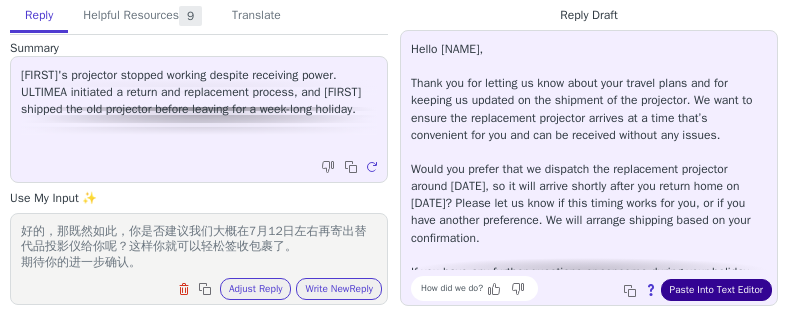 click on "Paste Into Text Editor" at bounding box center [716, 290] 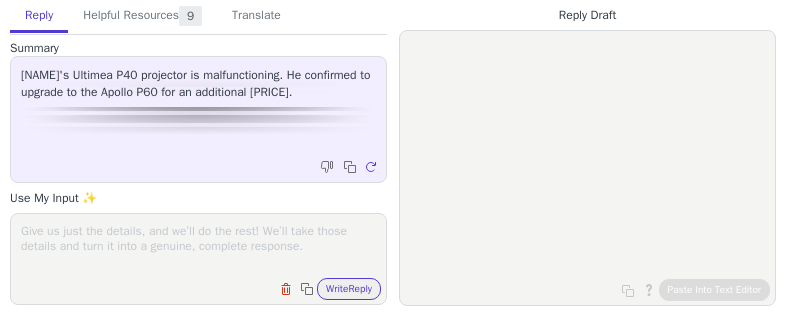 scroll, scrollTop: 0, scrollLeft: 0, axis: both 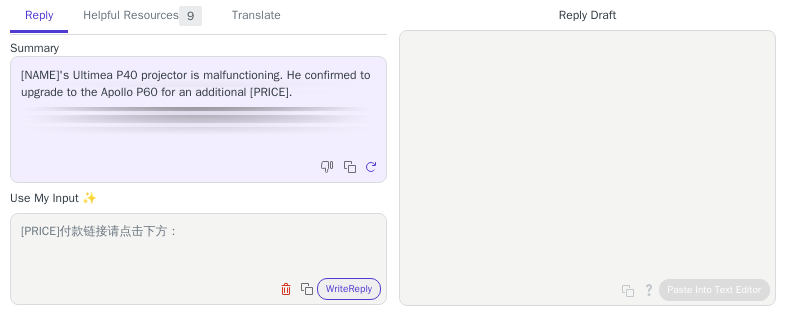 paste on "https://www.ultimea.com/[NUMBER]/invoices/[HASH]" 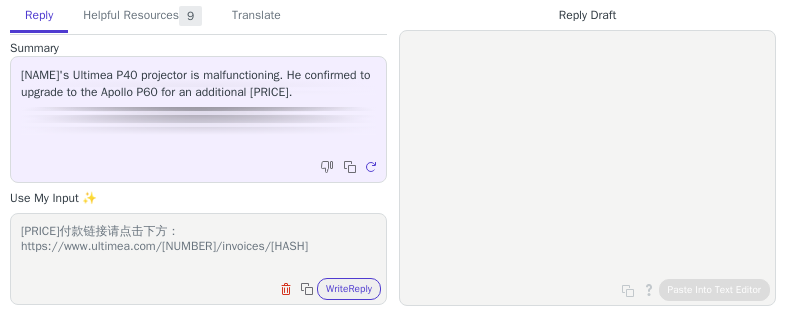 scroll, scrollTop: 26, scrollLeft: 0, axis: vertical 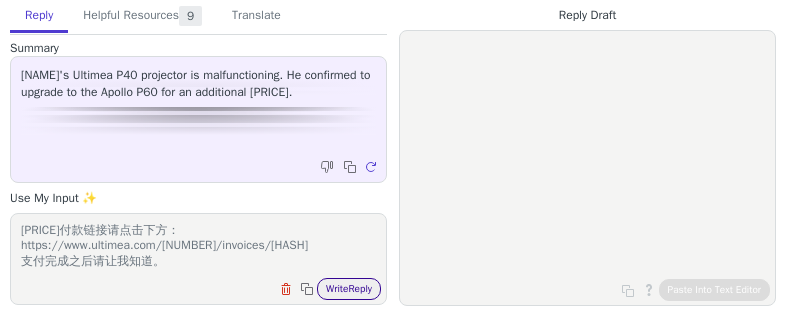type on "[PRICE]付款链接请点击下方：
https://www.ultimea.com/[NUMBER]/invoices/[HASH]
支付完成之后请让我知道。" 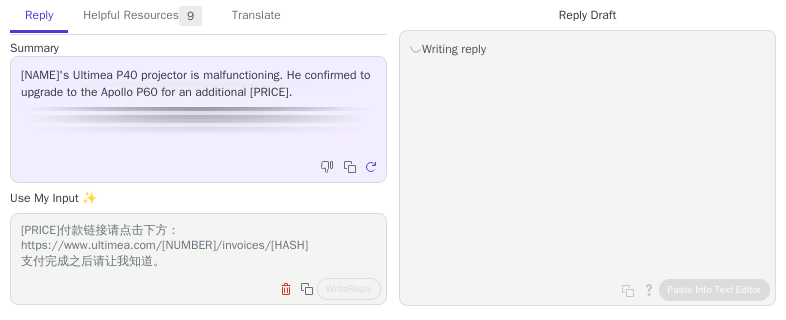scroll, scrollTop: 8, scrollLeft: 0, axis: vertical 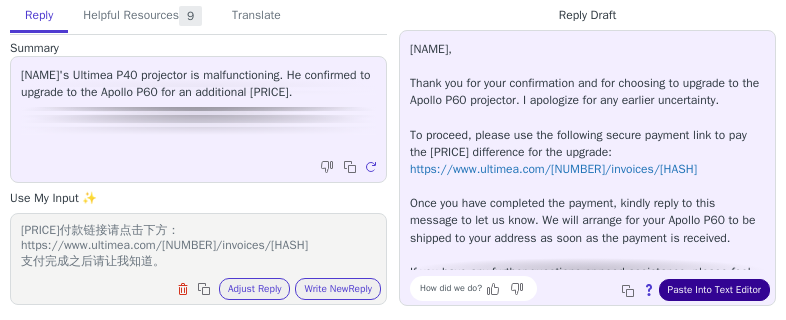 click on "Paste Into Text Editor" at bounding box center [714, 290] 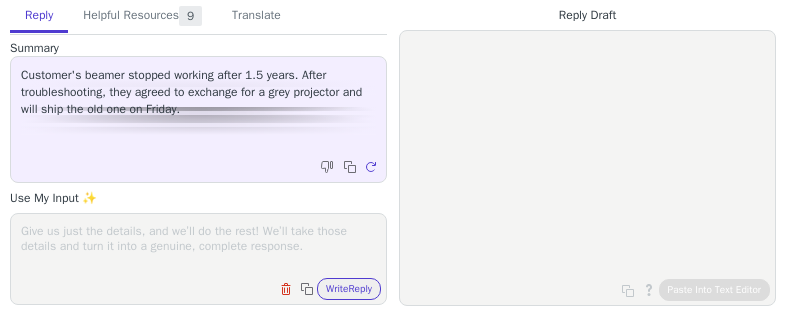 scroll, scrollTop: 0, scrollLeft: 0, axis: both 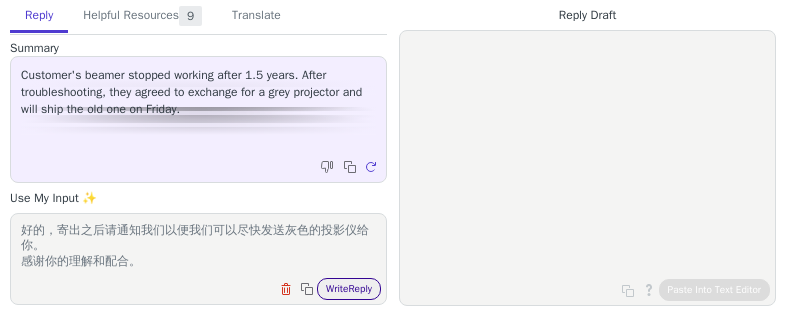 type on "好的，寄出之后请通知我们以便我们可以尽快发送灰色的投影仪给你。
感谢你的理解和配合。" 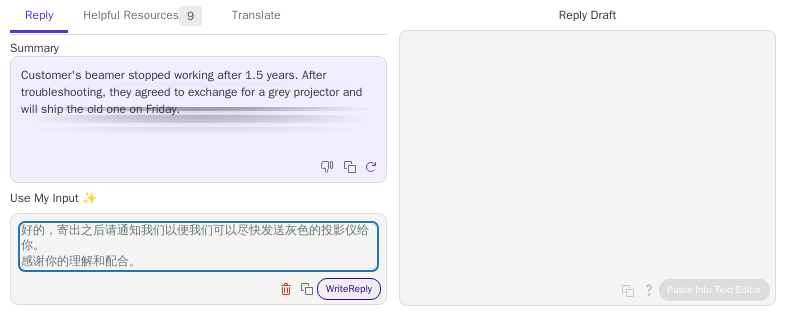 click on "Write  Reply" at bounding box center (349, 289) 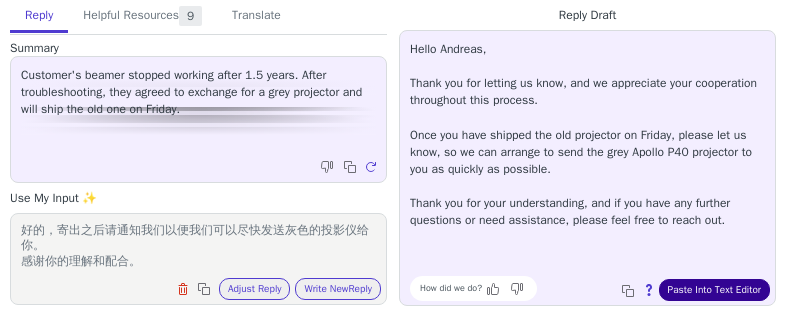 click on "Paste Into Text Editor" at bounding box center (714, 290) 